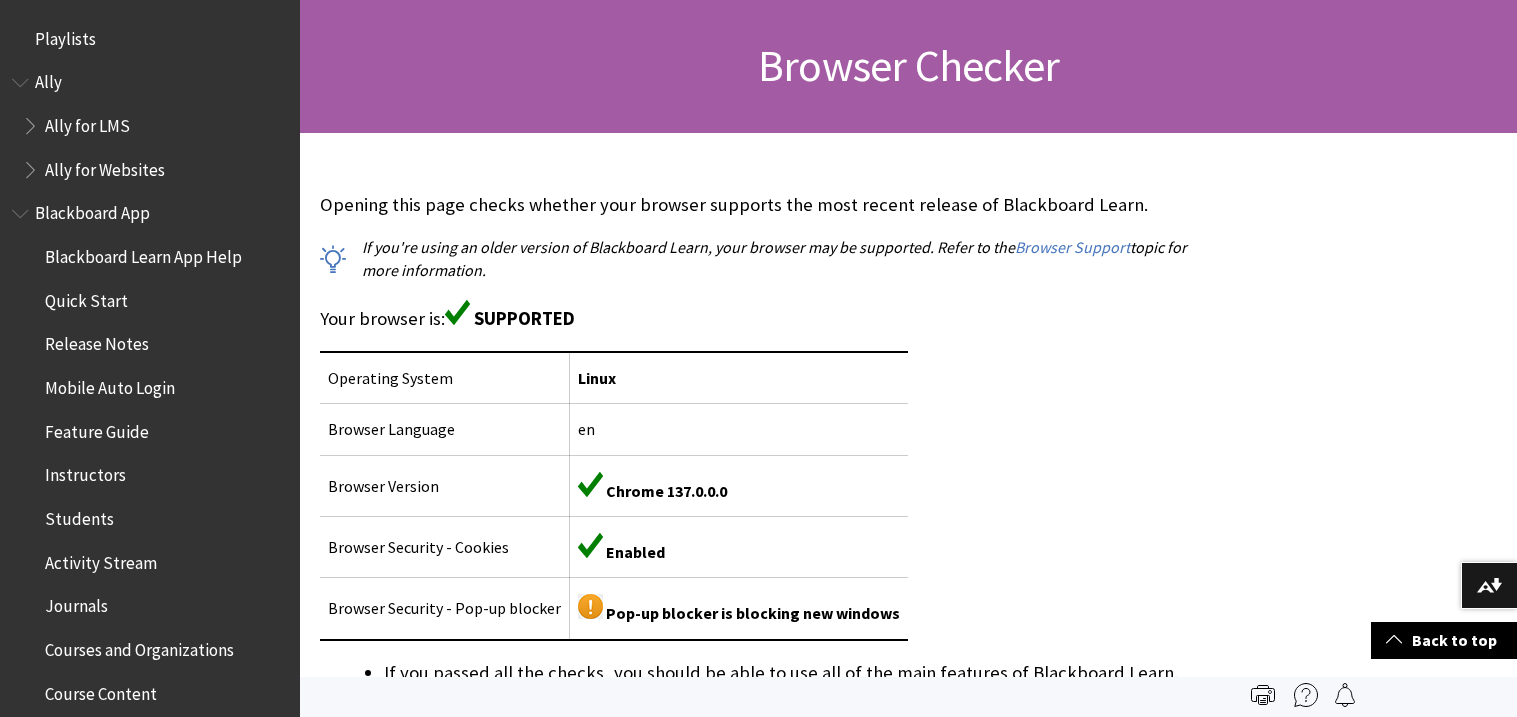 scroll, scrollTop: 285, scrollLeft: 0, axis: vertical 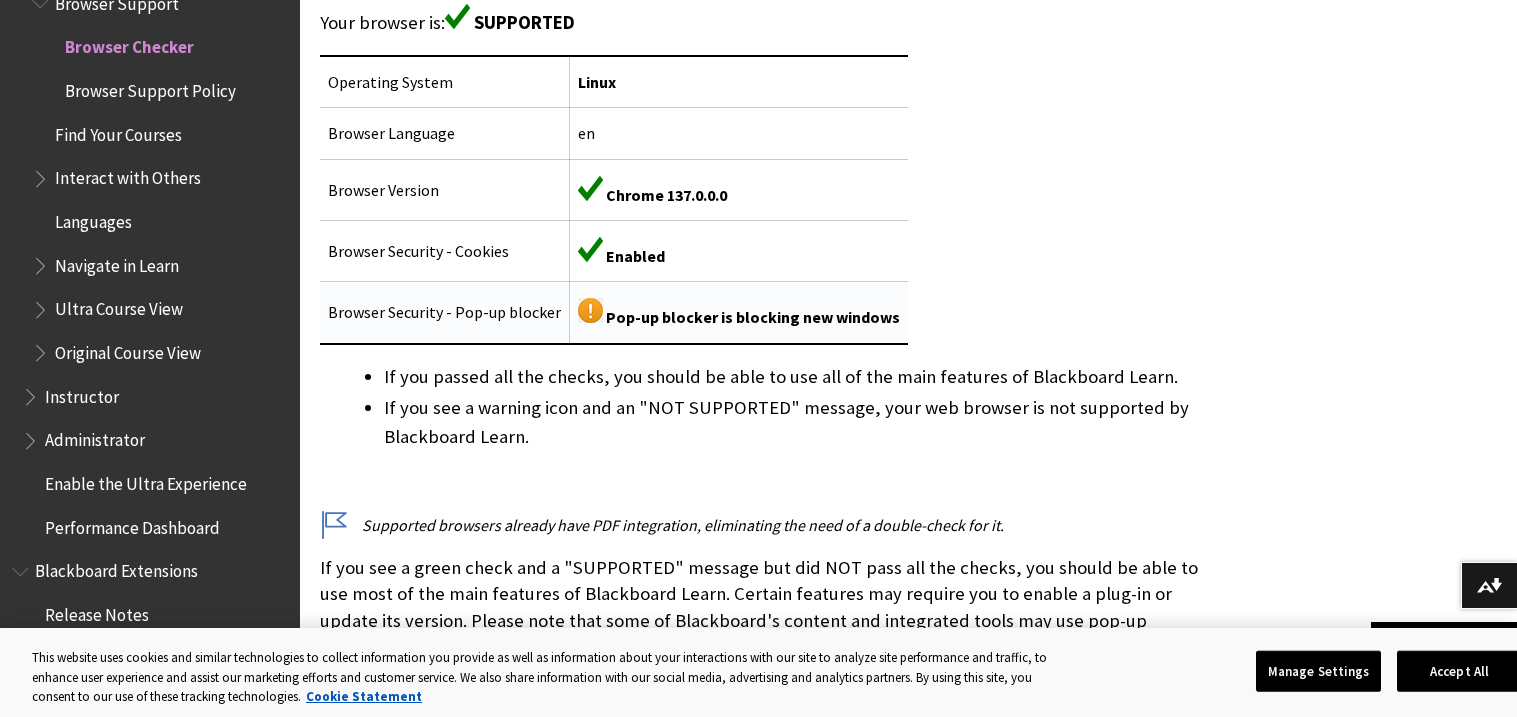 click at bounding box center [590, 310] 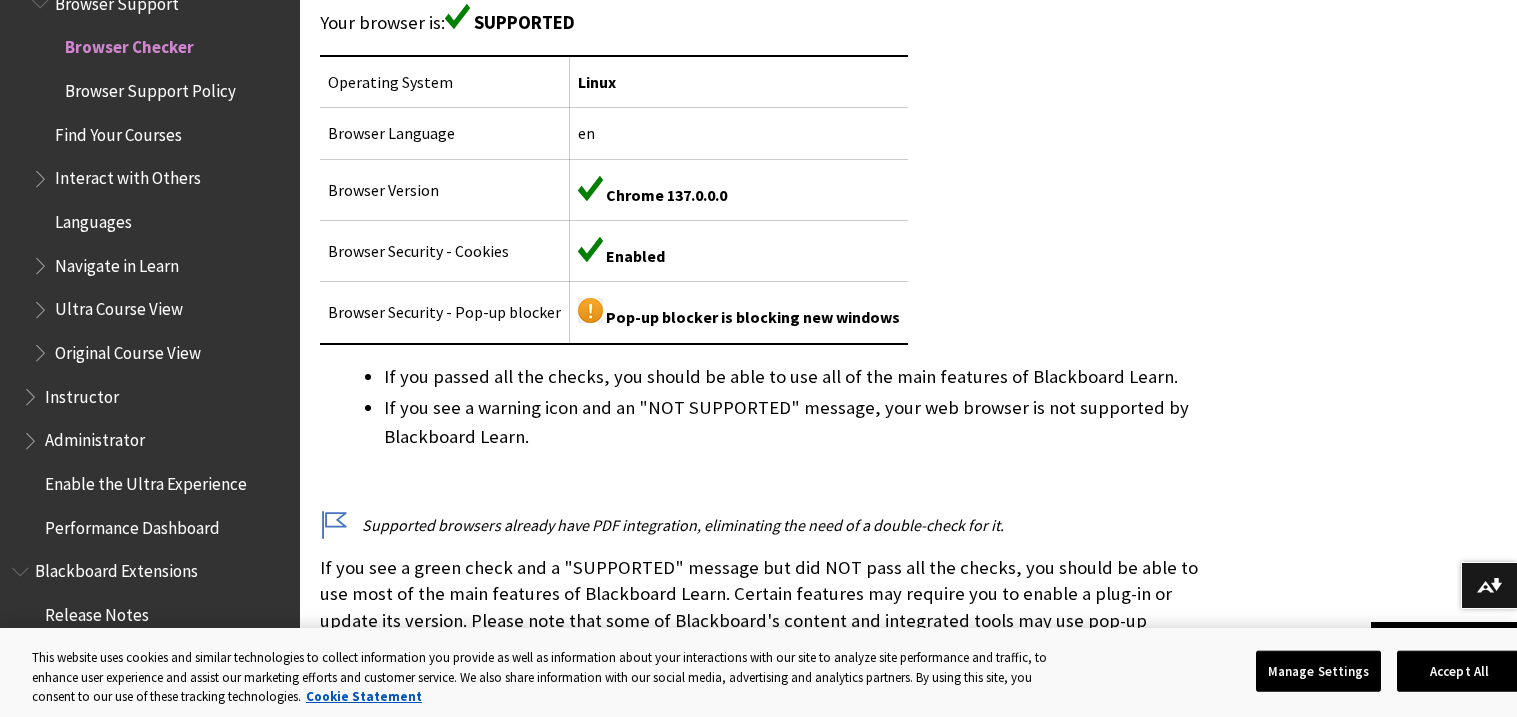 click on "Opening this page checks whether your browser supports the most recent release of Blackboard Learn. If you're using an older version of Blackboard Learn, your browser may be supported. Refer to the  Browser Support  topic for more information. Your browser is:    SUPPORTED Operating System Linux Browser Language en Browser Version   Chrome 137.0.0.0 Browser Security - Cookies   Enabled Browser Security - Pop-up blocker   Pop-up blocker is blocking new windows If you passed all the checks, you should be able to use all of the main features of Blackboard Learn. If you see a warning icon and an "NOT SUPPORTED" message, your web browser is not supported by Blackboard Learn.   Supported browsers already have PDF integration, eliminating the need of a double-check for it." at bounding box center [760, 278] 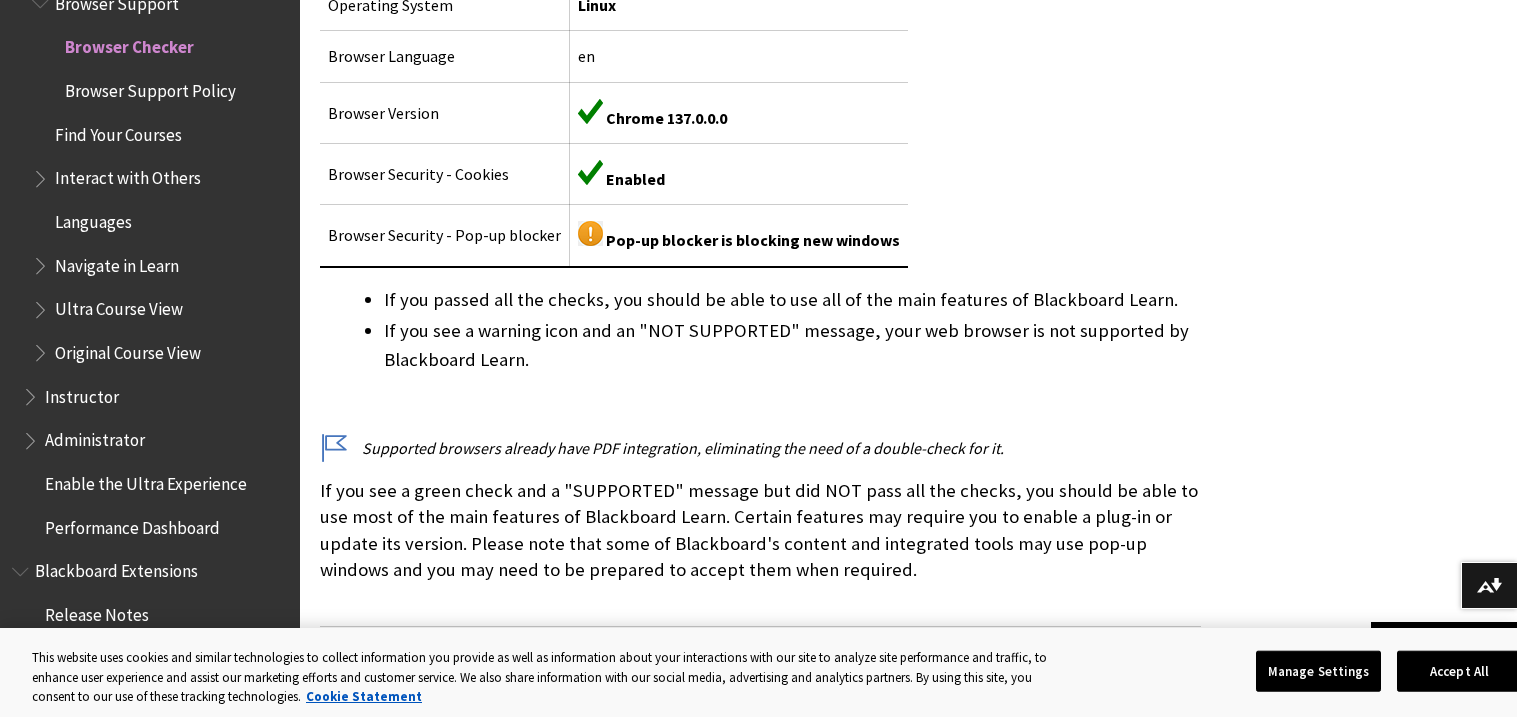 scroll, scrollTop: 659, scrollLeft: 0, axis: vertical 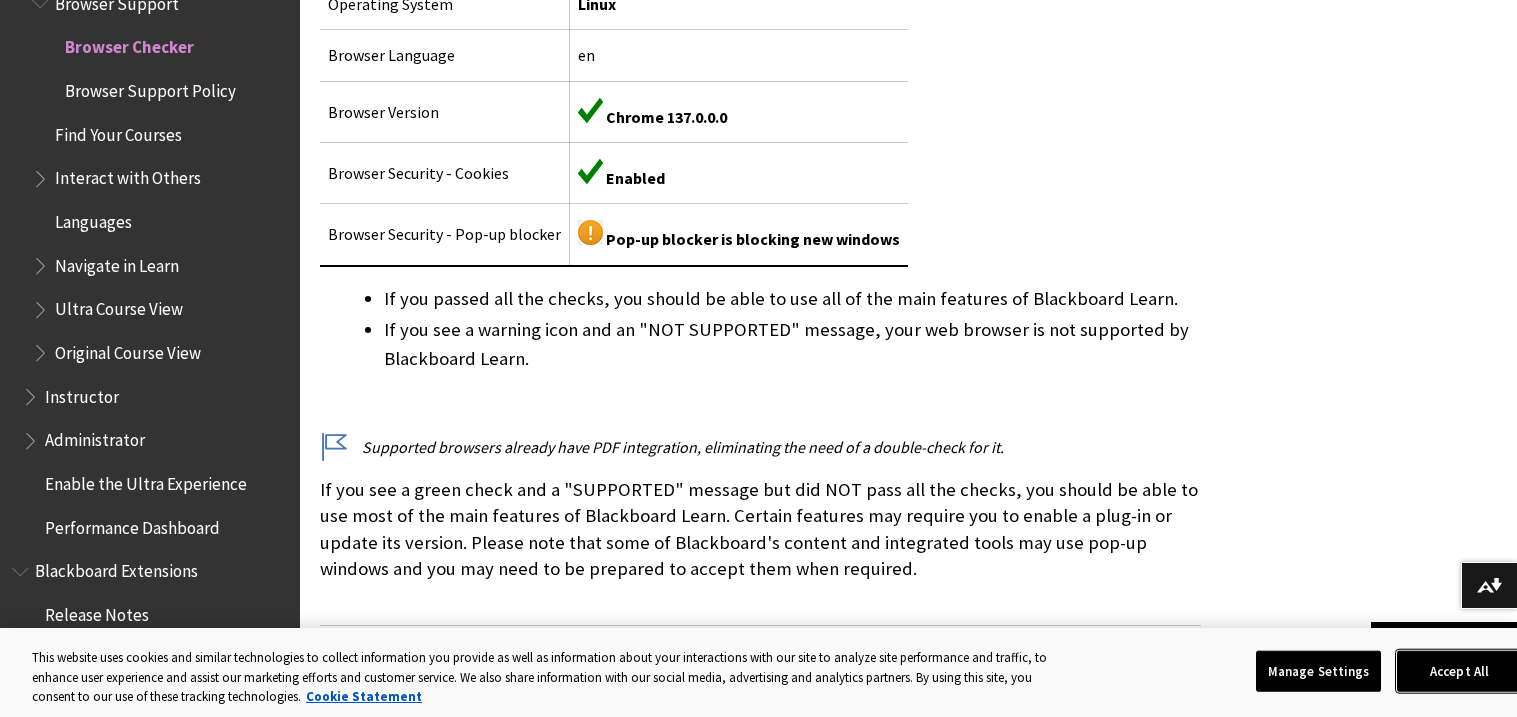 click on "Accept All" at bounding box center [1459, 671] 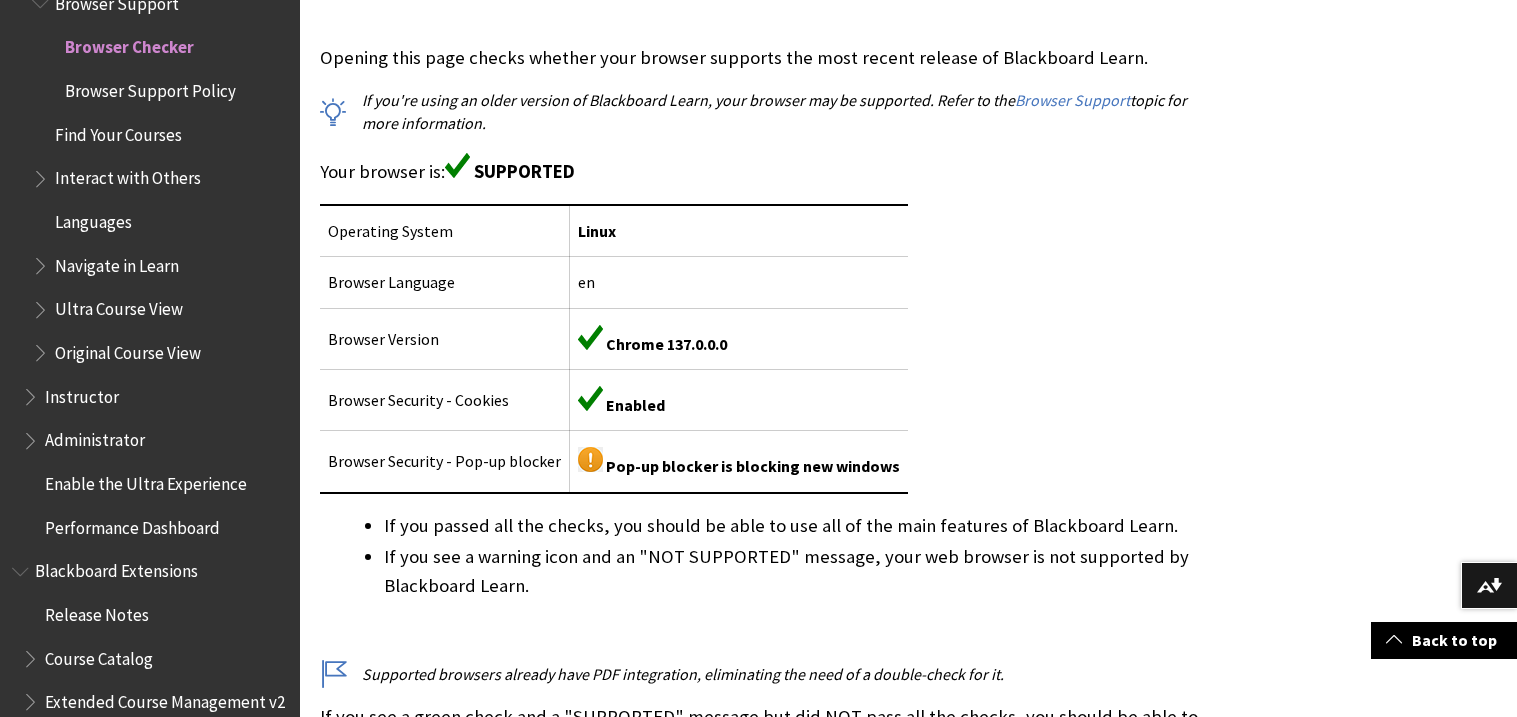 scroll, scrollTop: 433, scrollLeft: 0, axis: vertical 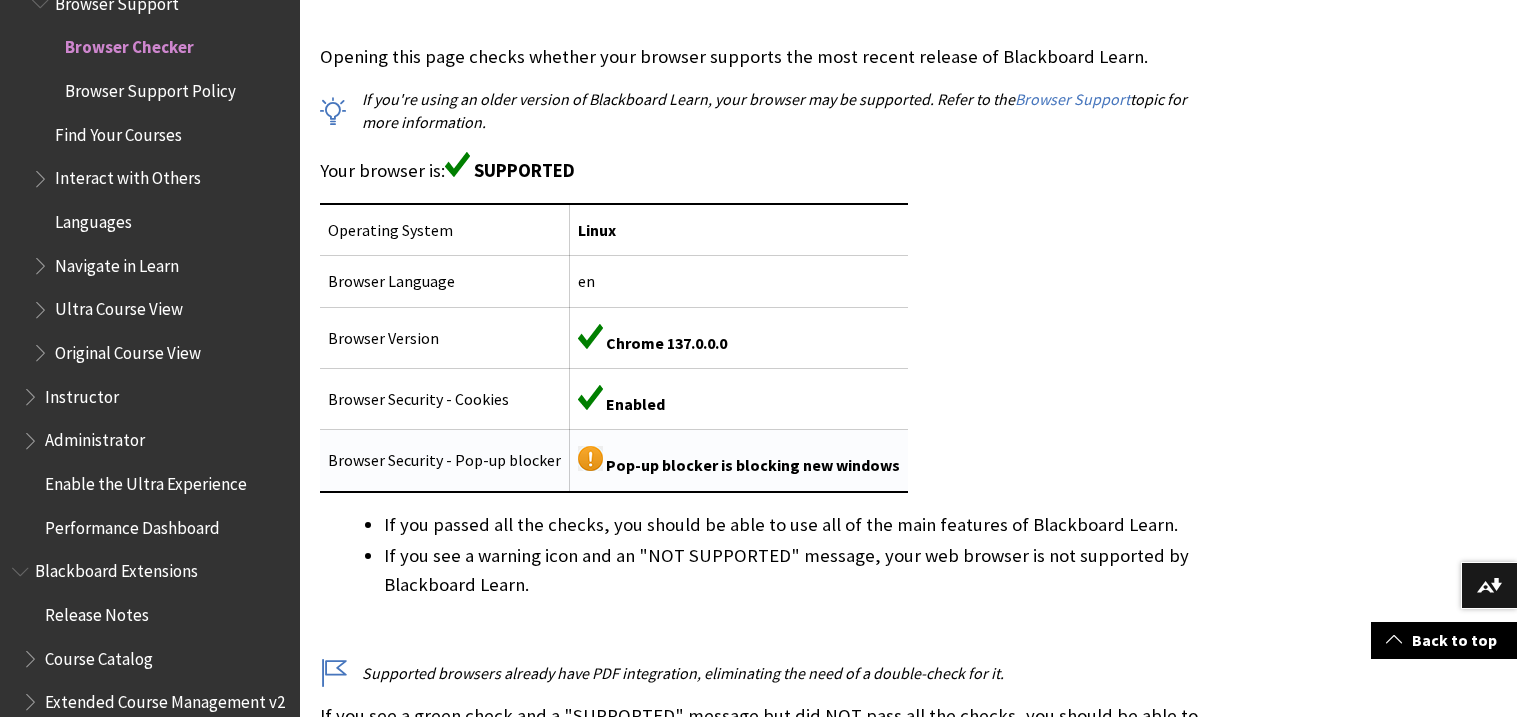 click on "Browser Security - Pop-up blocker" at bounding box center [445, 461] 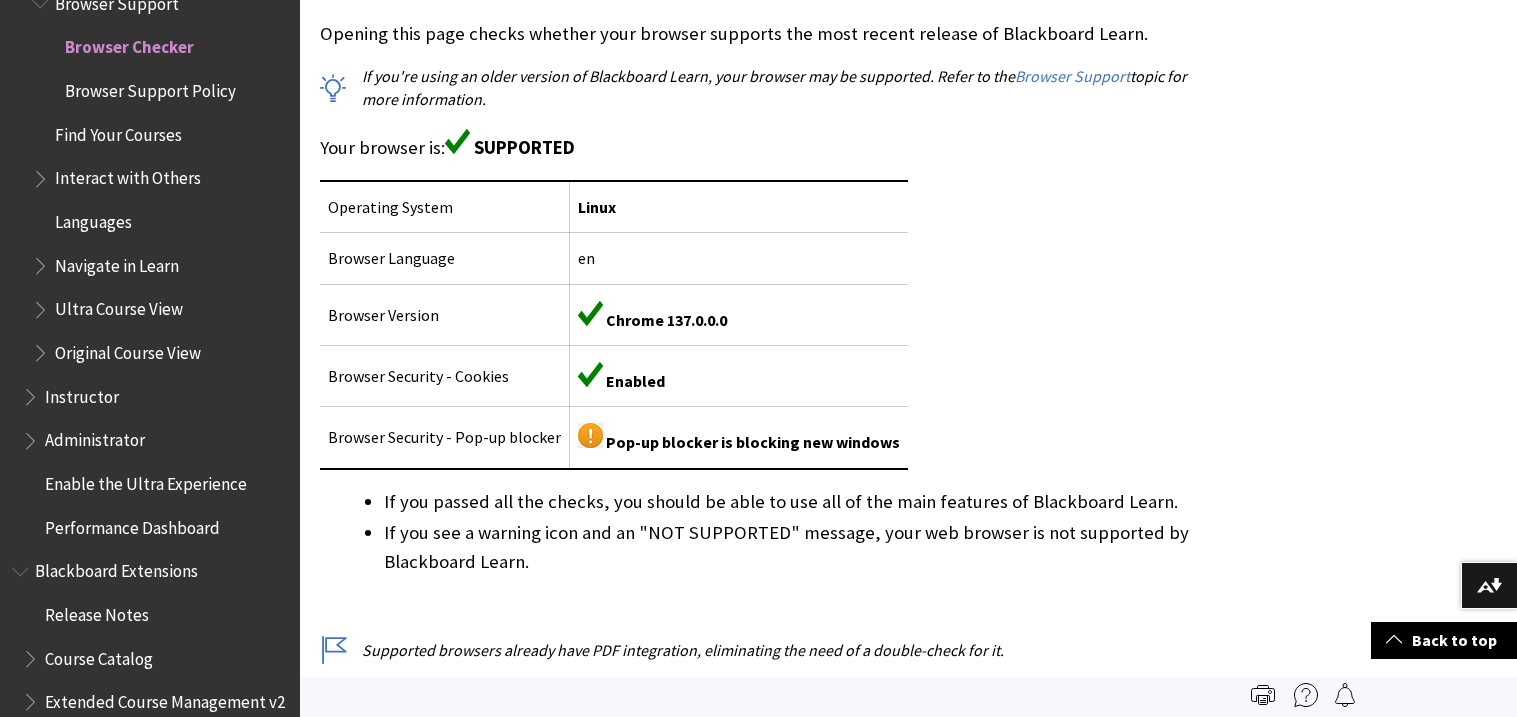 scroll, scrollTop: 454, scrollLeft: 0, axis: vertical 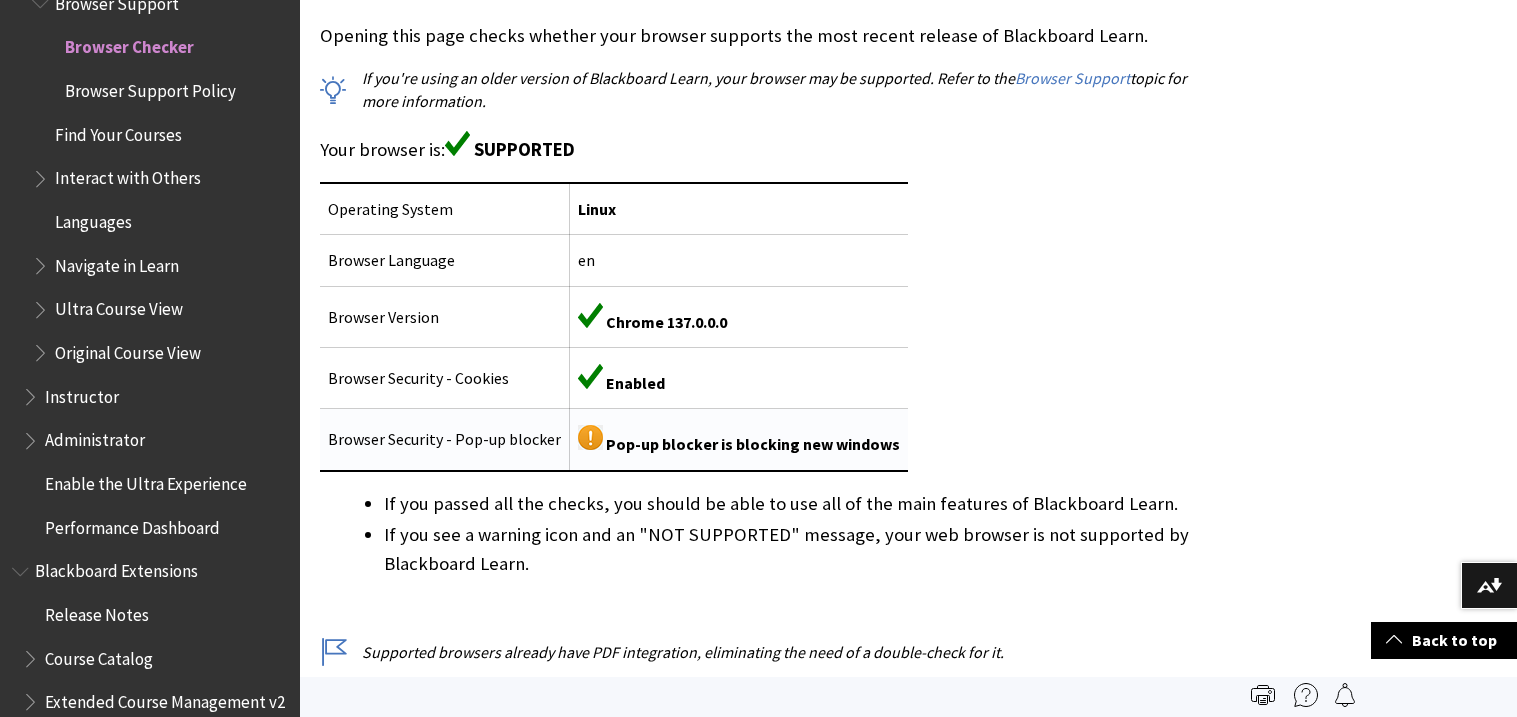 click at bounding box center [590, 437] 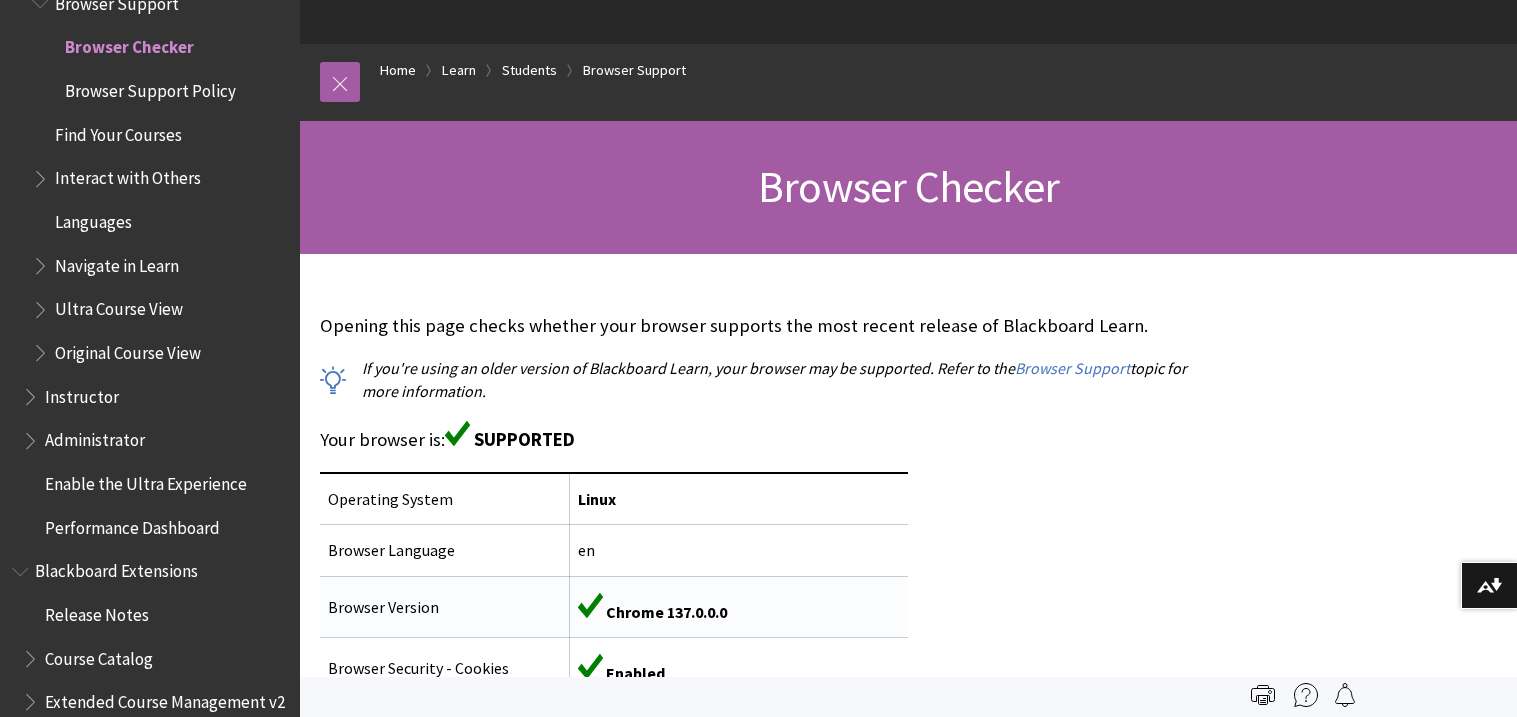 scroll, scrollTop: 0, scrollLeft: 0, axis: both 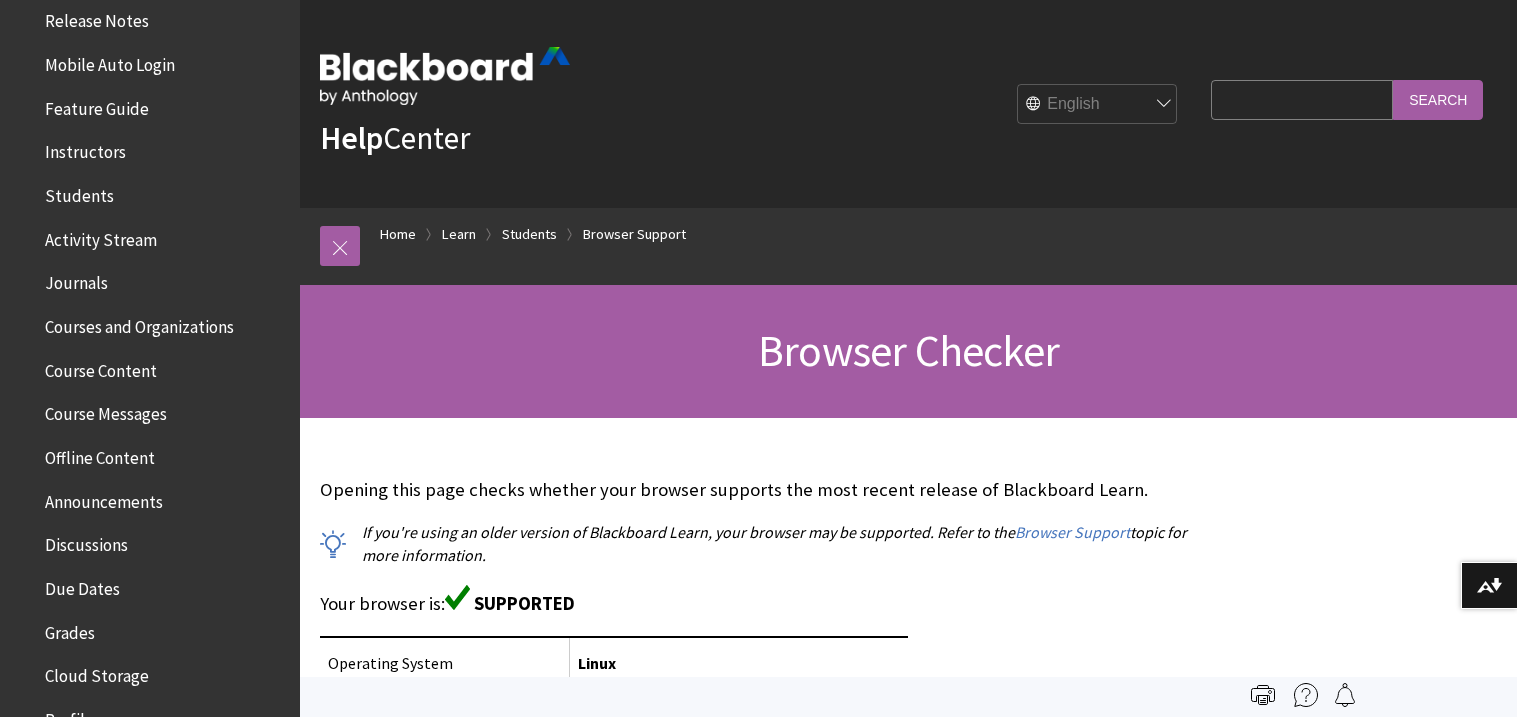 click on "Students" at bounding box center [79, 192] 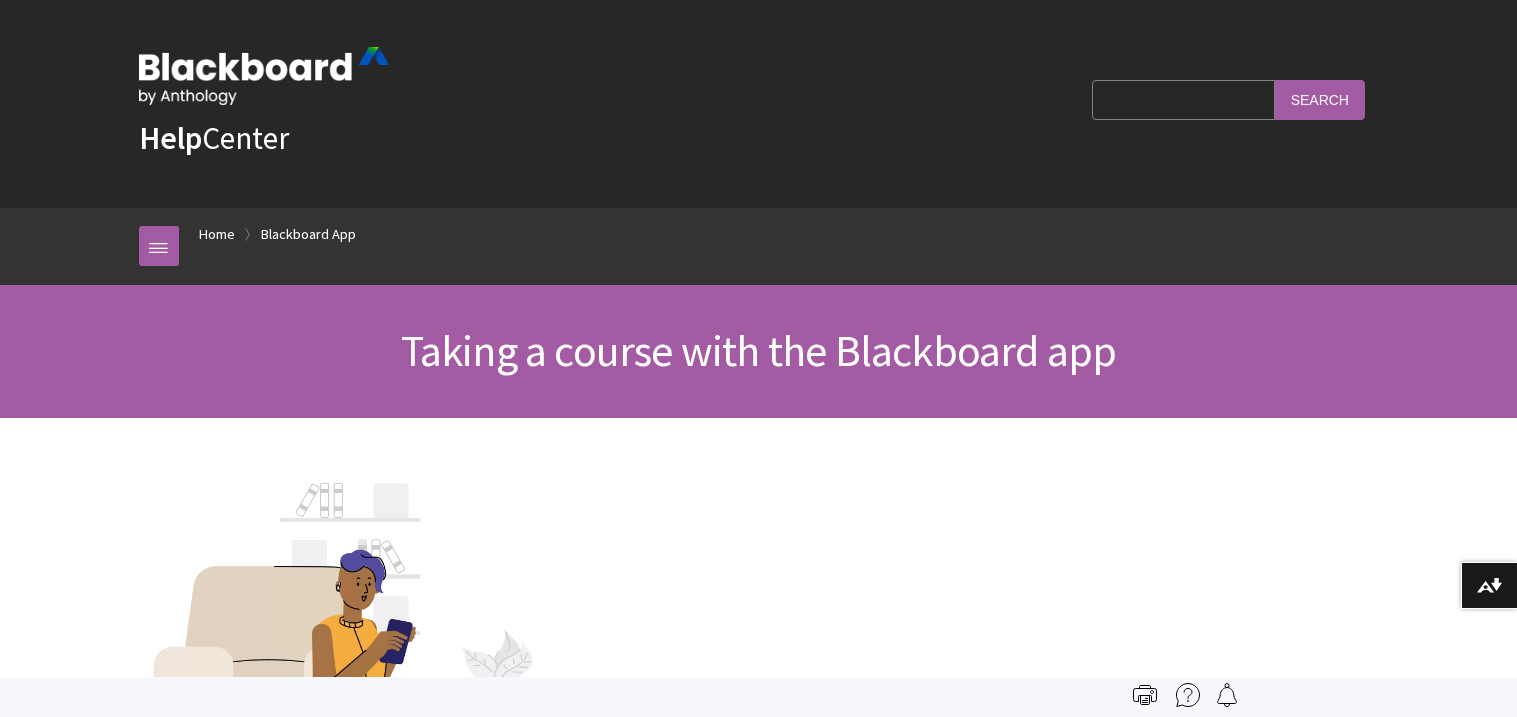 scroll, scrollTop: 879, scrollLeft: 0, axis: vertical 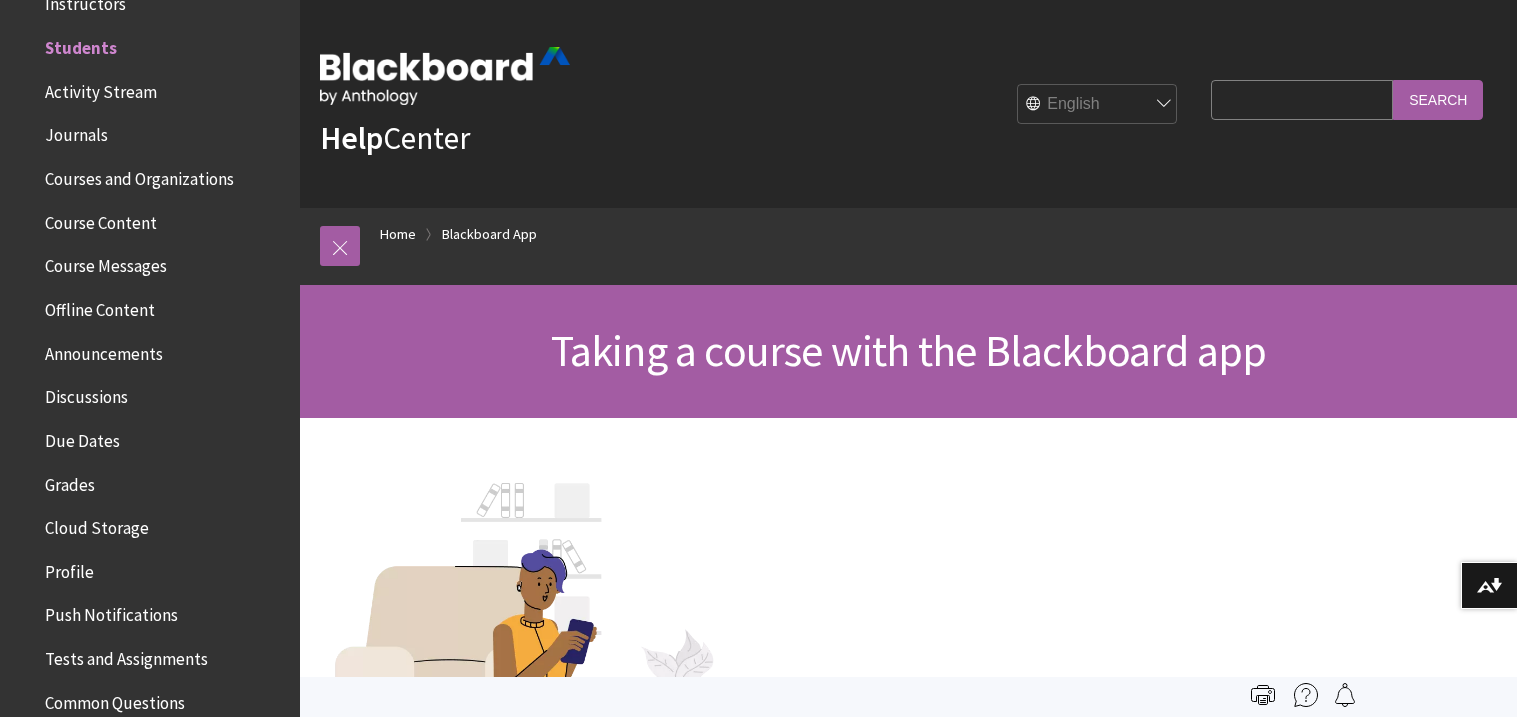 click on "Search Query" at bounding box center [1302, 99] 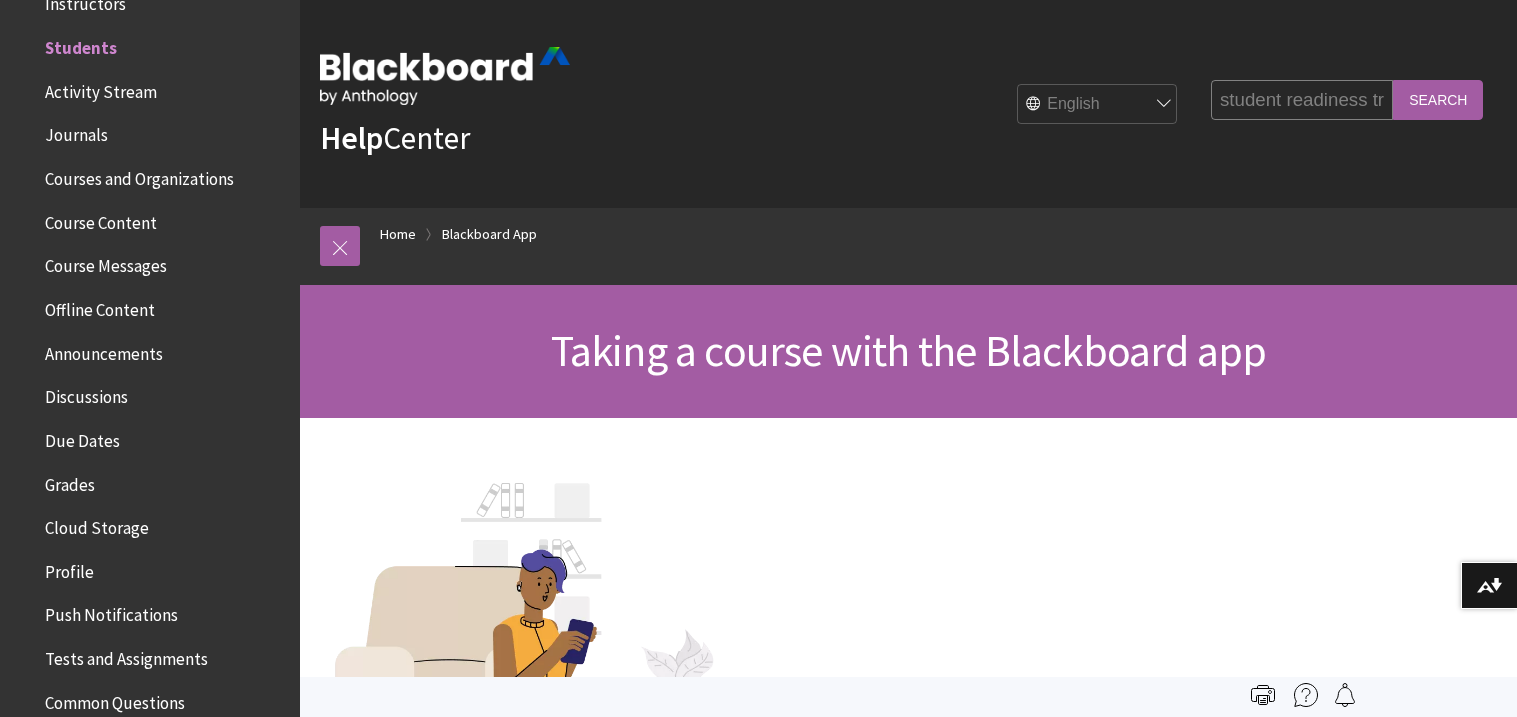 type on "student readiness training" 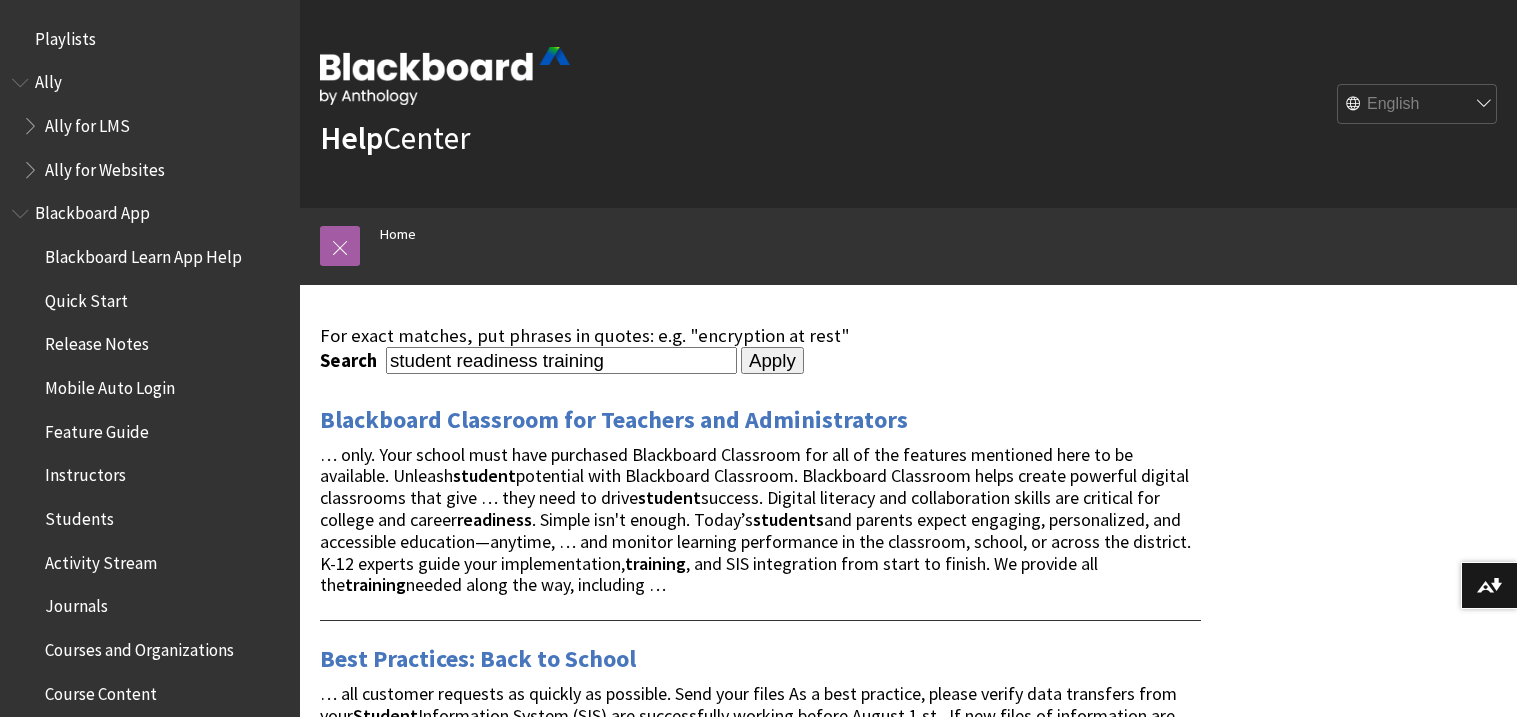 scroll, scrollTop: 0, scrollLeft: 0, axis: both 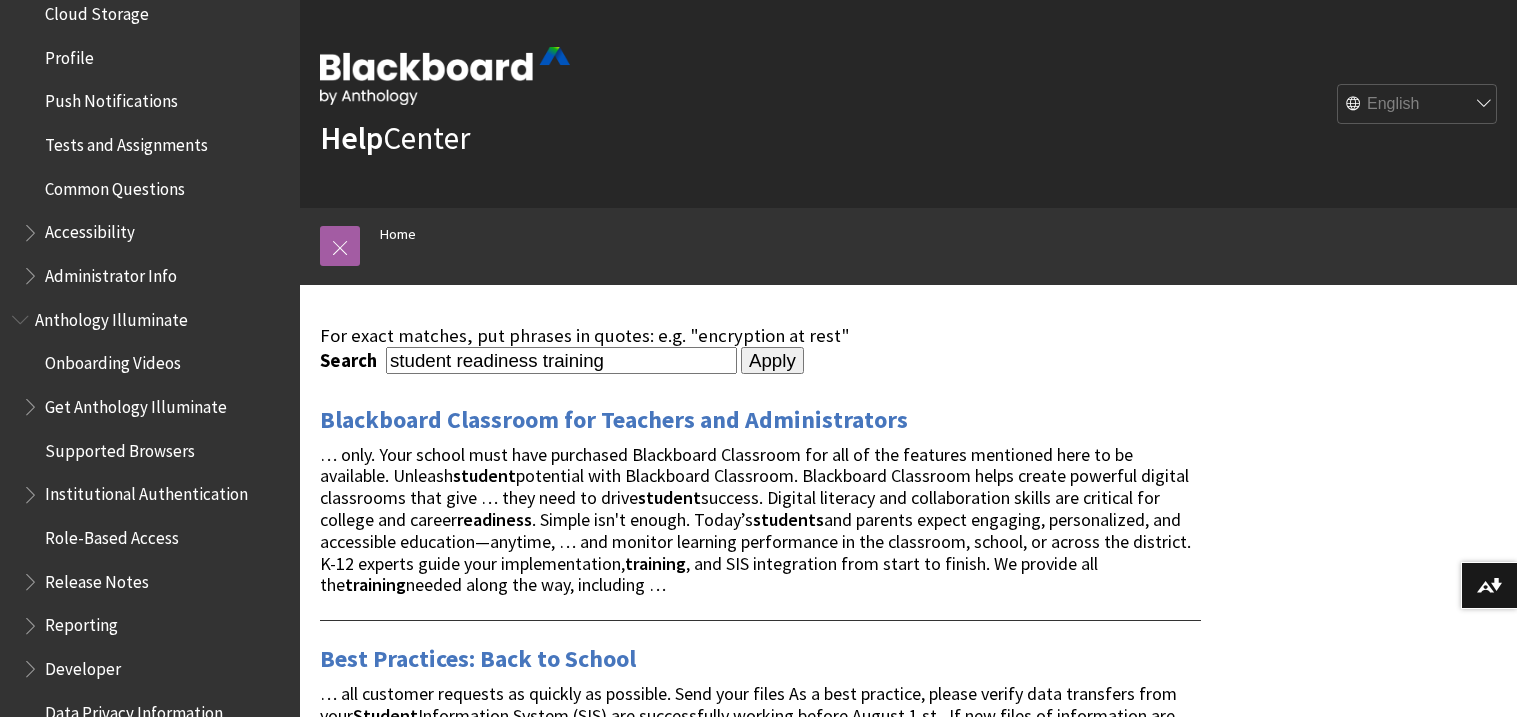 click on "Accessibility" at bounding box center (155, 233) 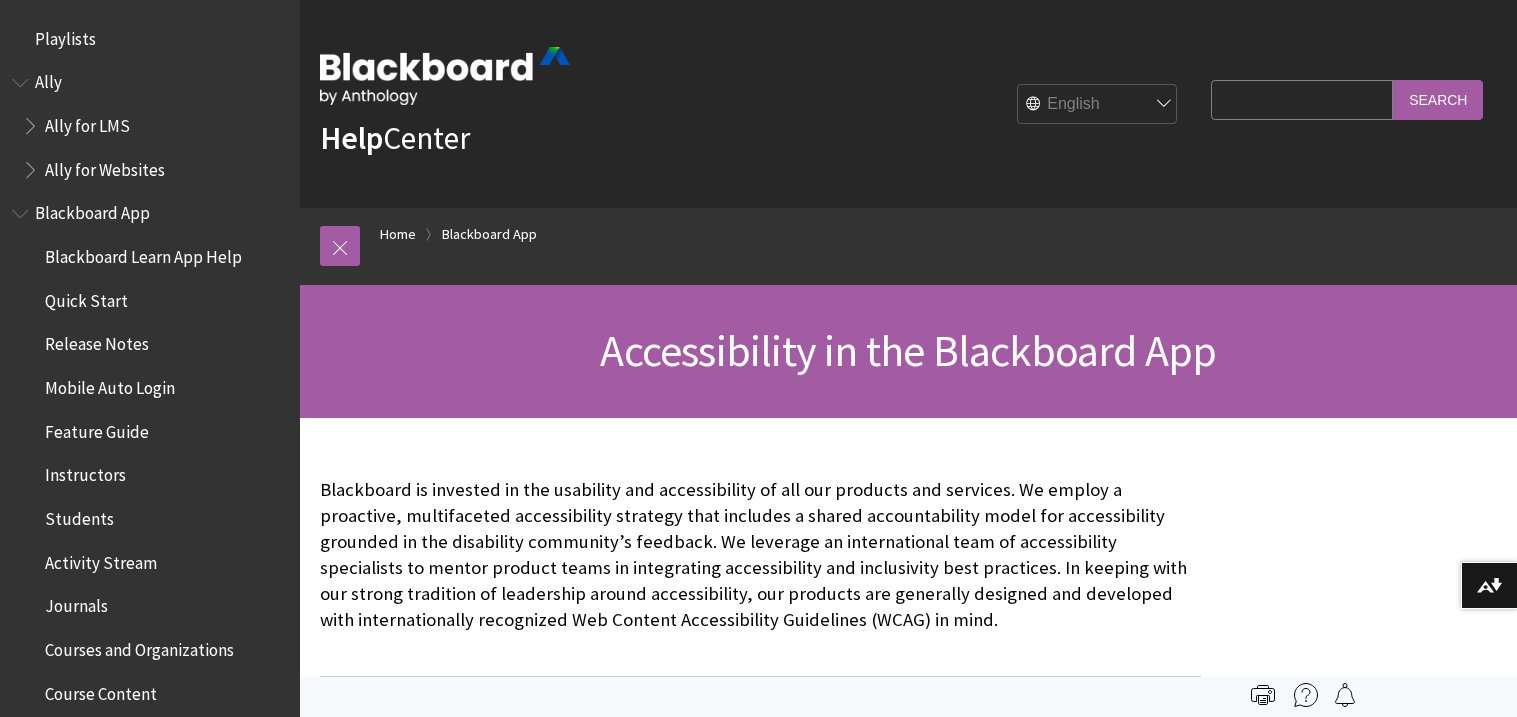 scroll, scrollTop: 635, scrollLeft: 0, axis: vertical 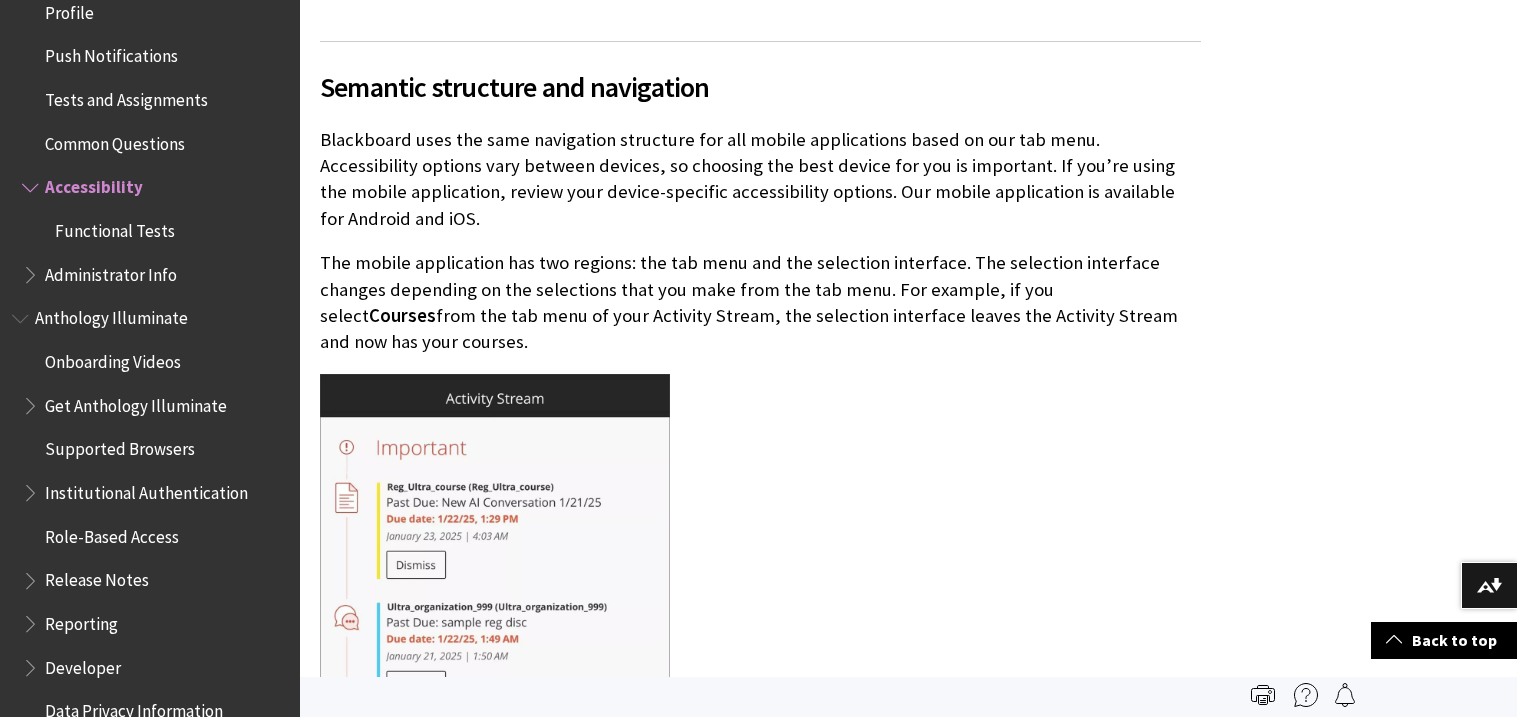 click on "Functional Tests" at bounding box center (115, 227) 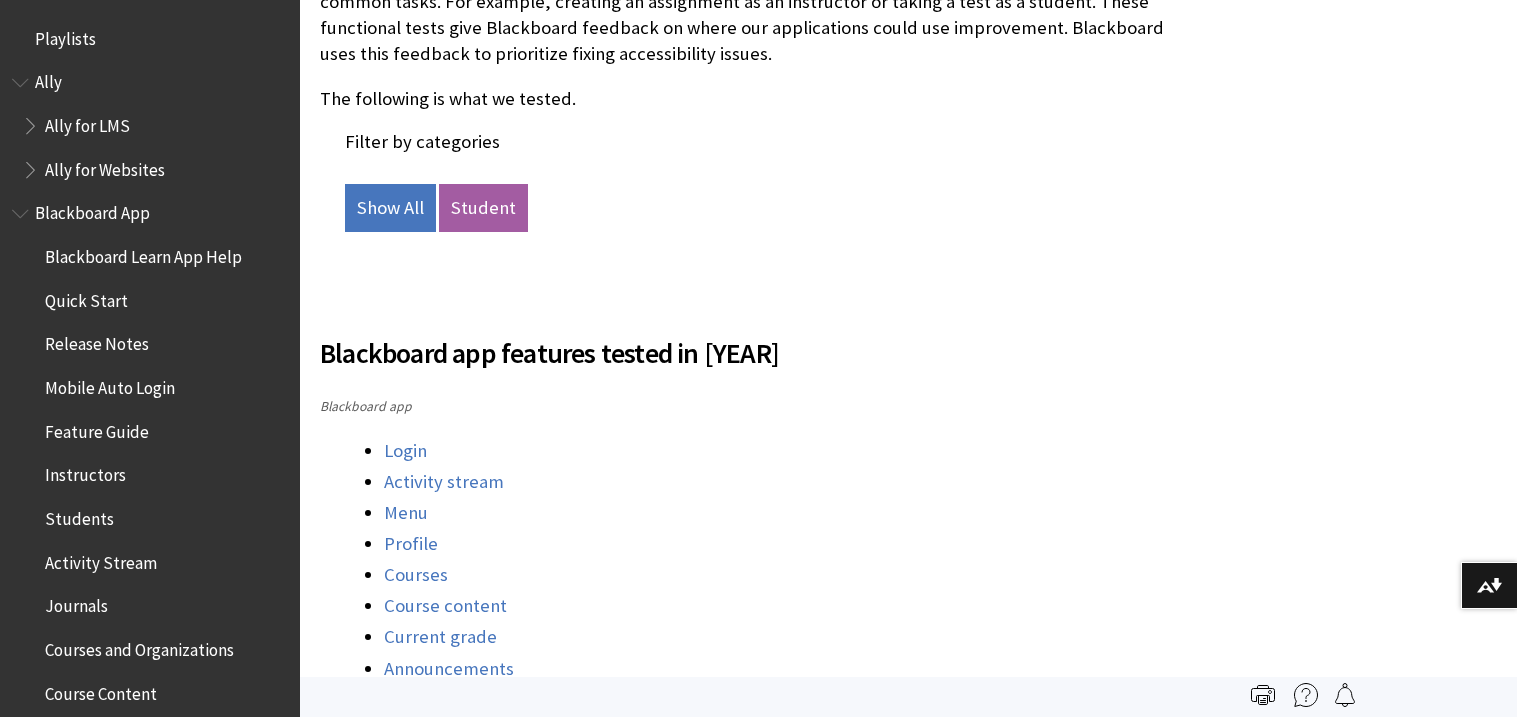 scroll, scrollTop: 714, scrollLeft: 0, axis: vertical 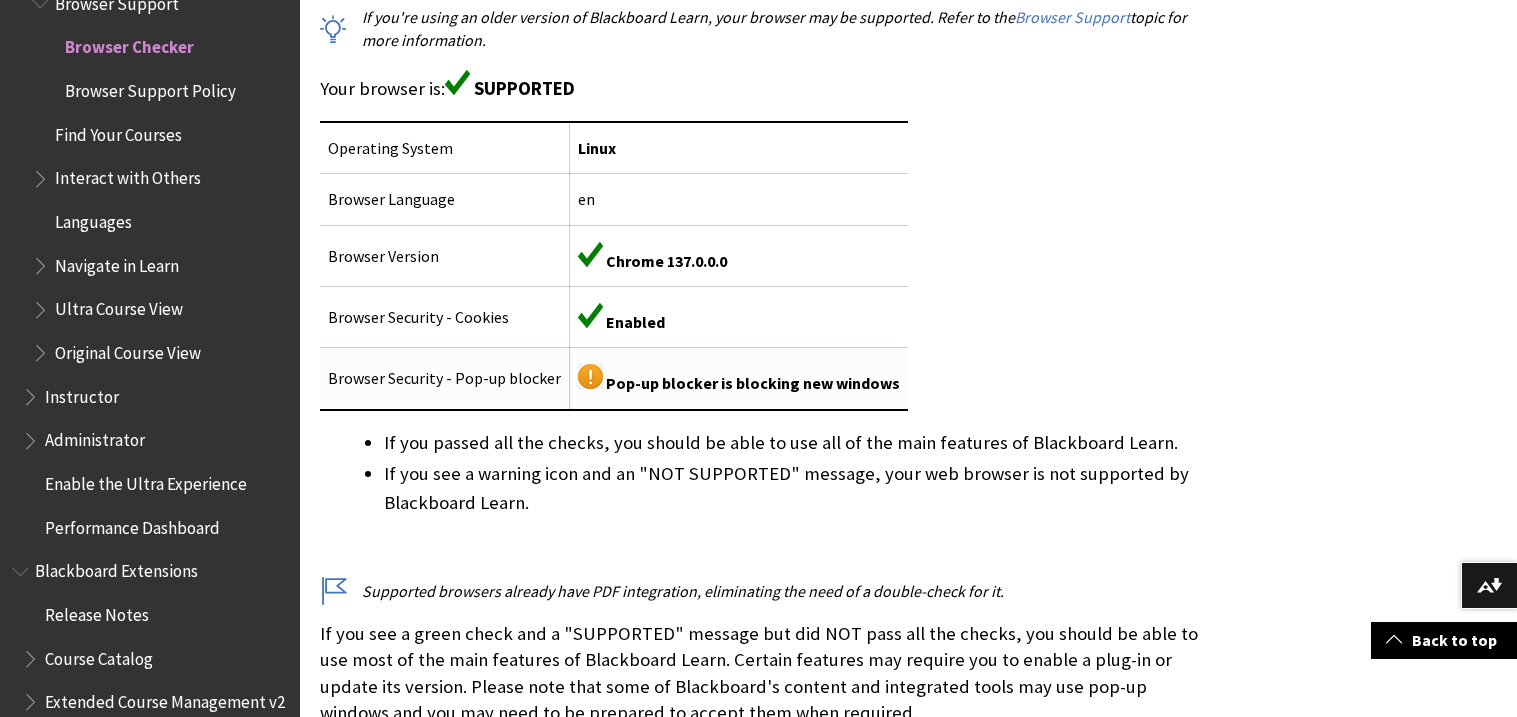 click on "Browser Security - Pop-up blocker" at bounding box center (445, 379) 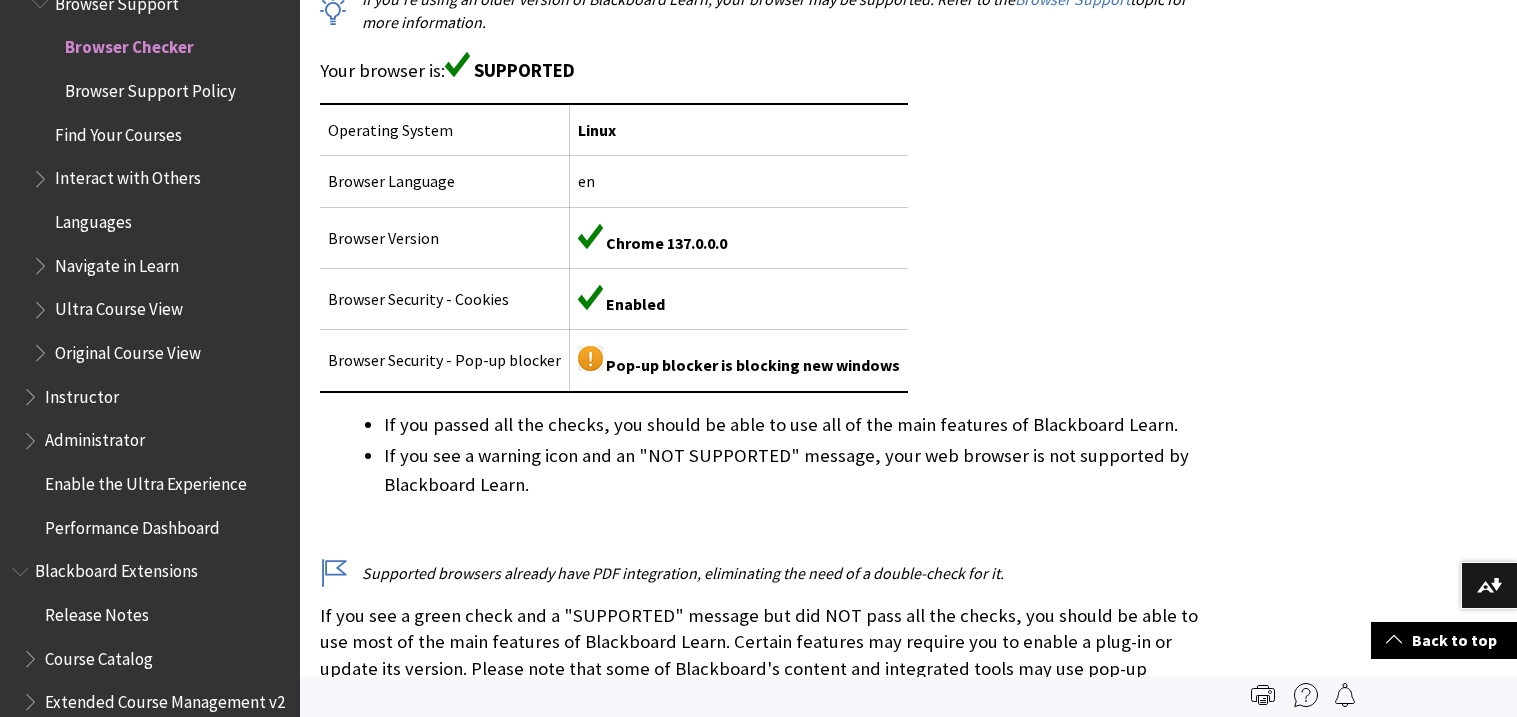 scroll, scrollTop: 529, scrollLeft: 0, axis: vertical 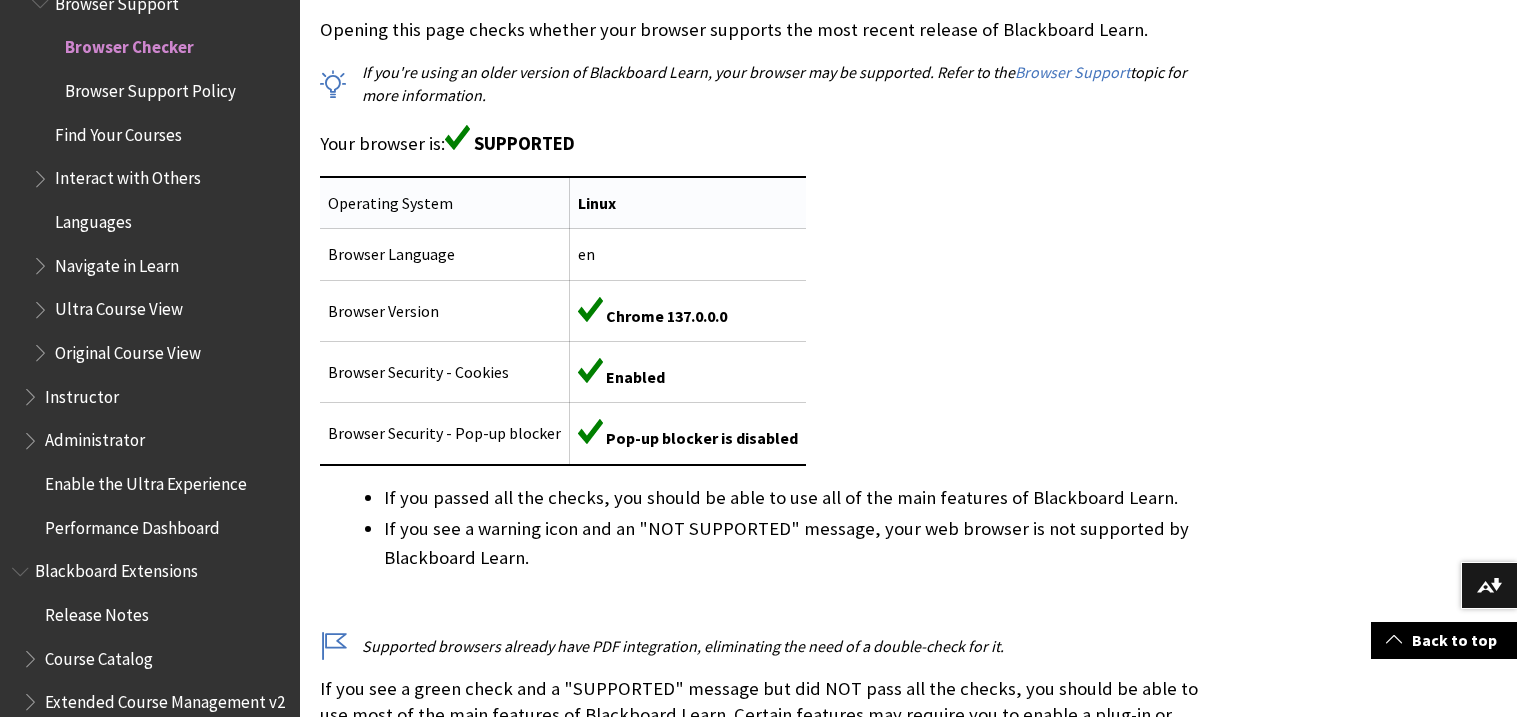 click on "Linux" at bounding box center [688, 203] 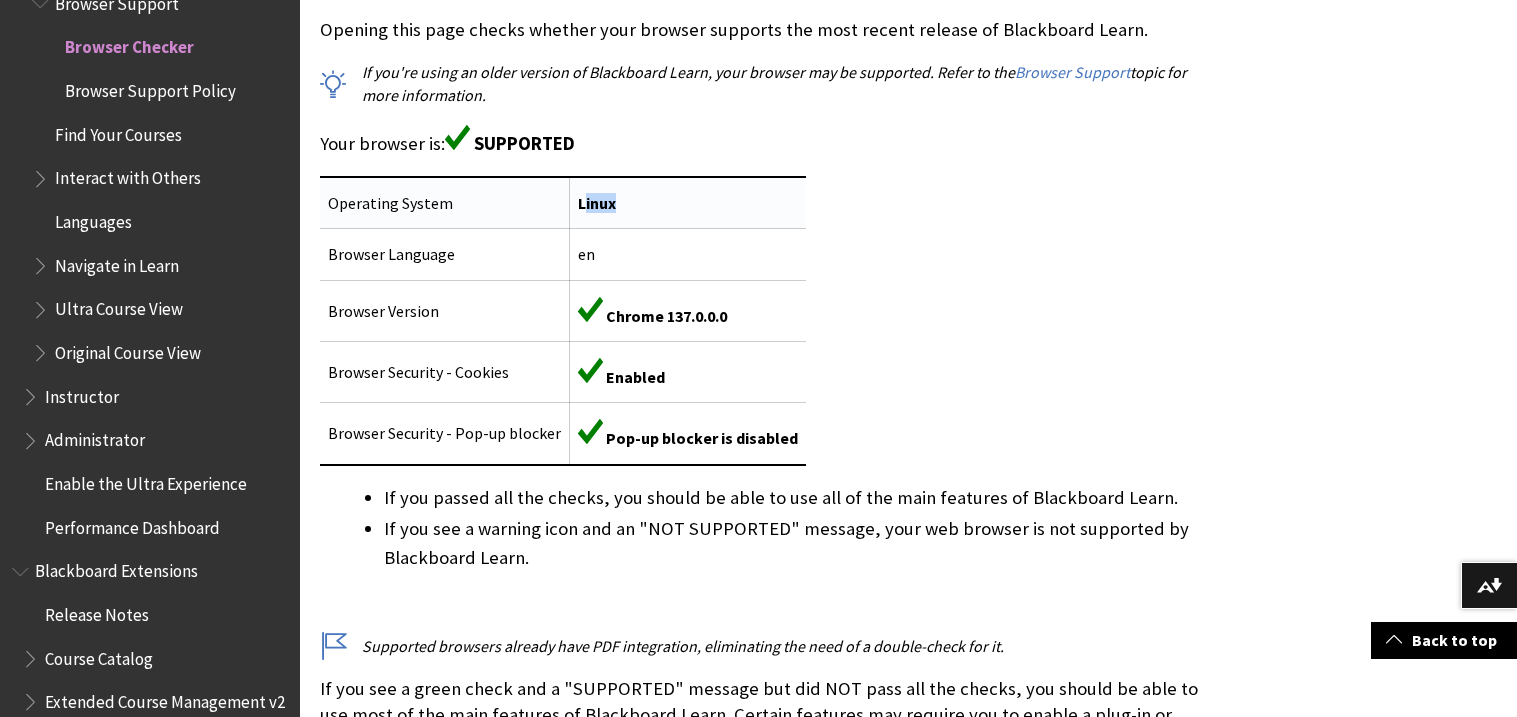 drag, startPoint x: 615, startPoint y: 206, endPoint x: 578, endPoint y: 204, distance: 37.054016 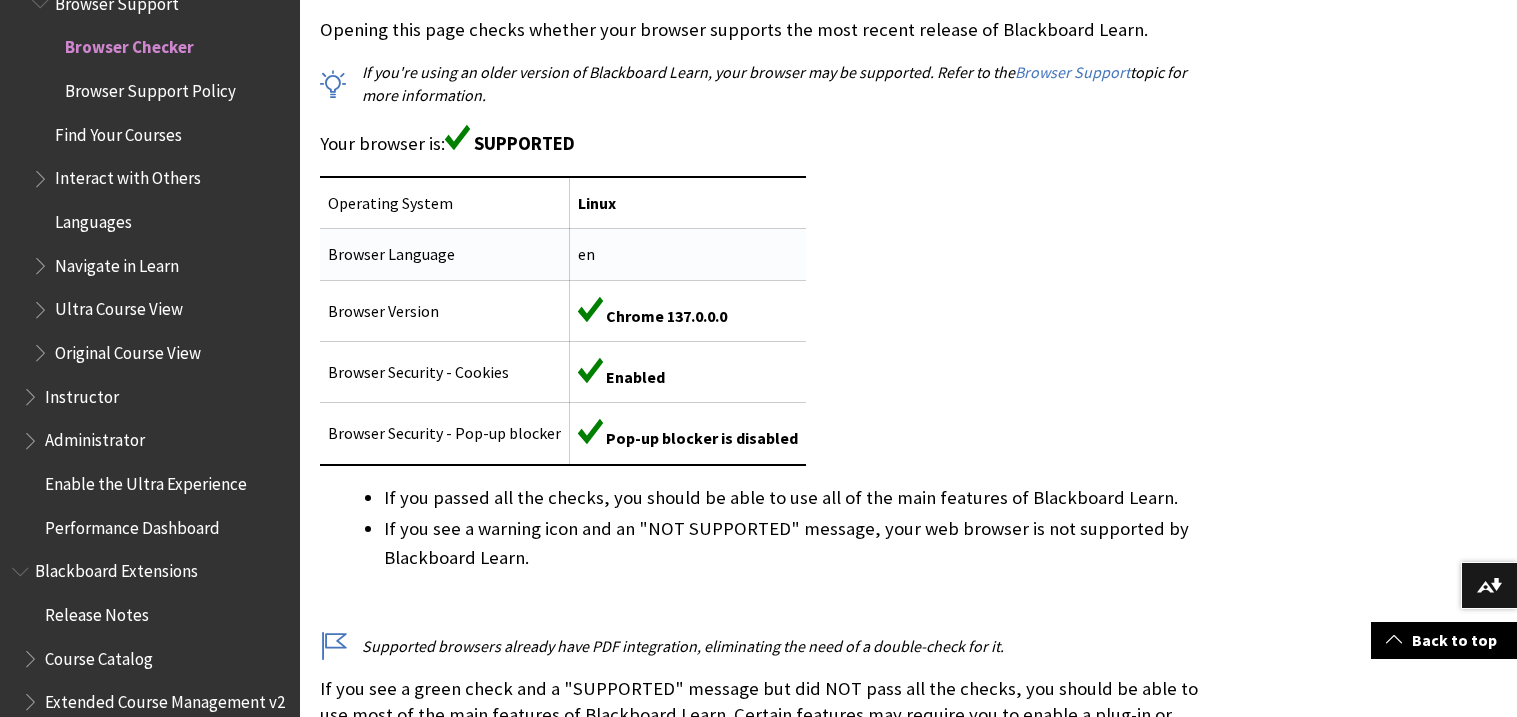 click on "en" at bounding box center [688, 254] 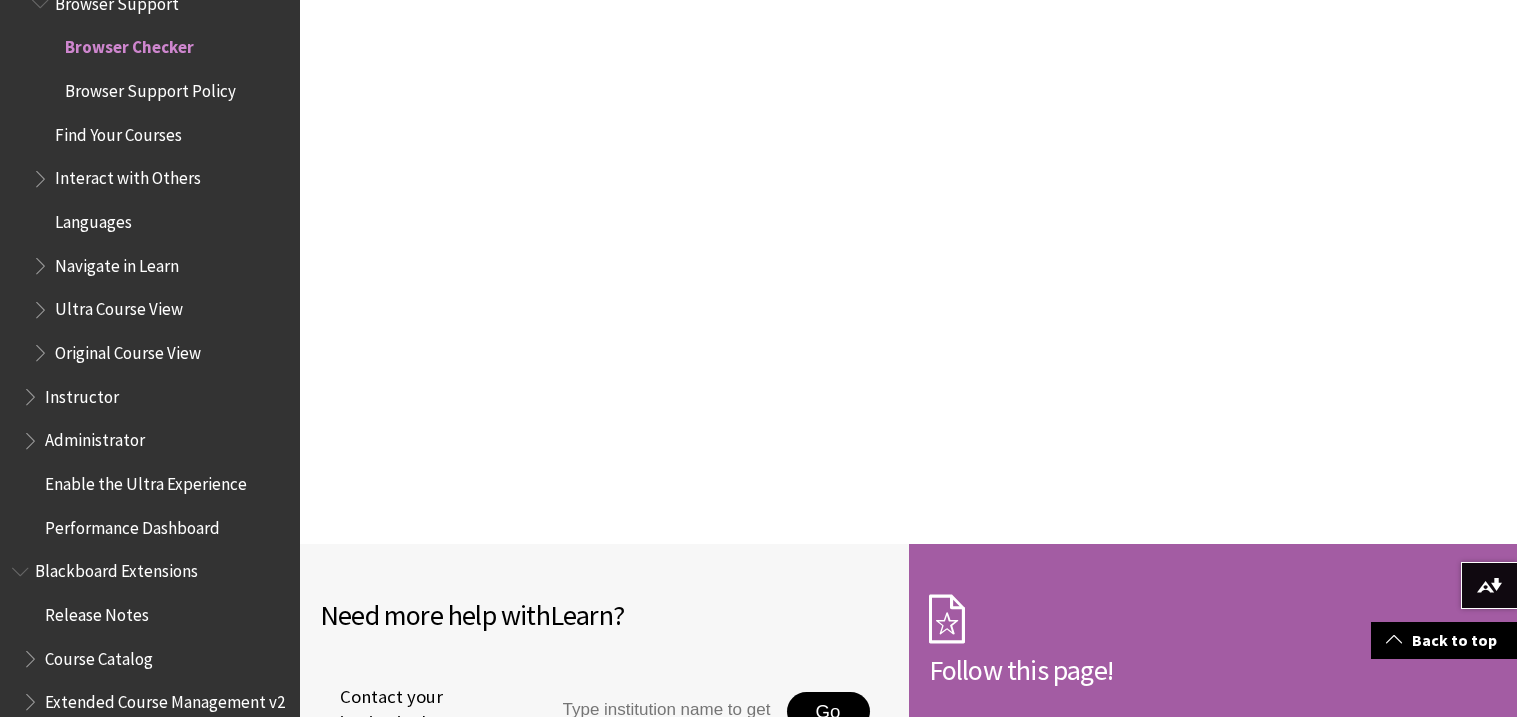 scroll, scrollTop: 1434, scrollLeft: 0, axis: vertical 